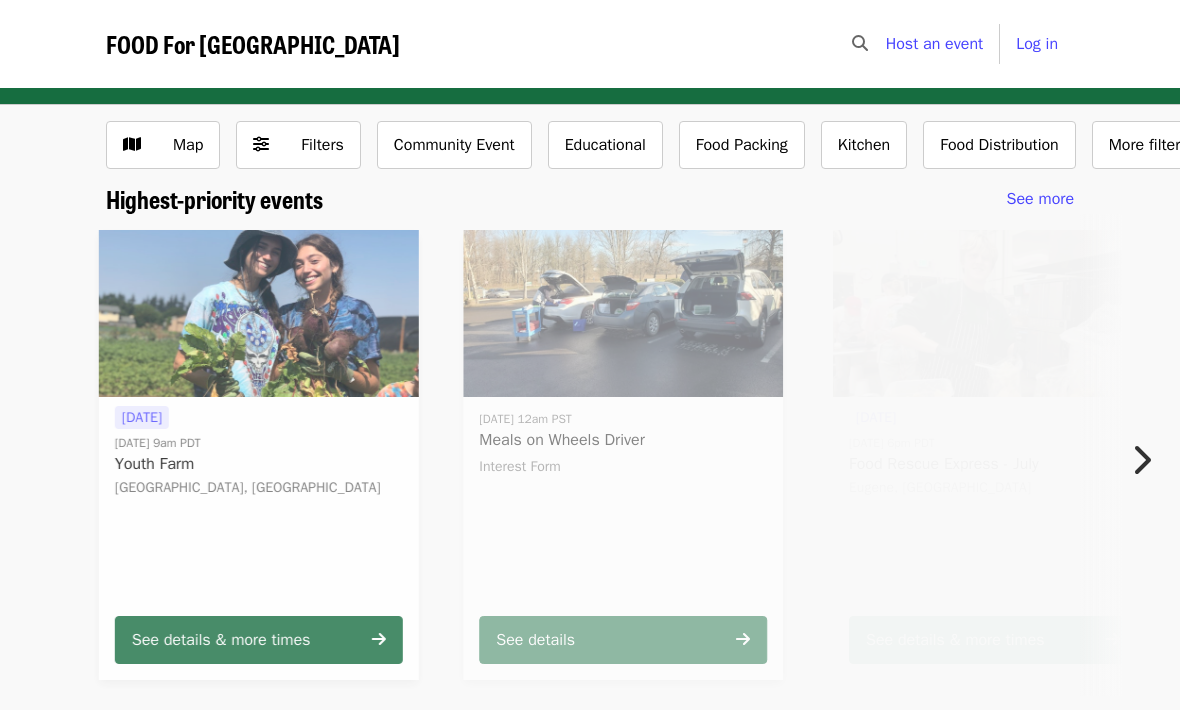scroll, scrollTop: 0, scrollLeft: 0, axis: both 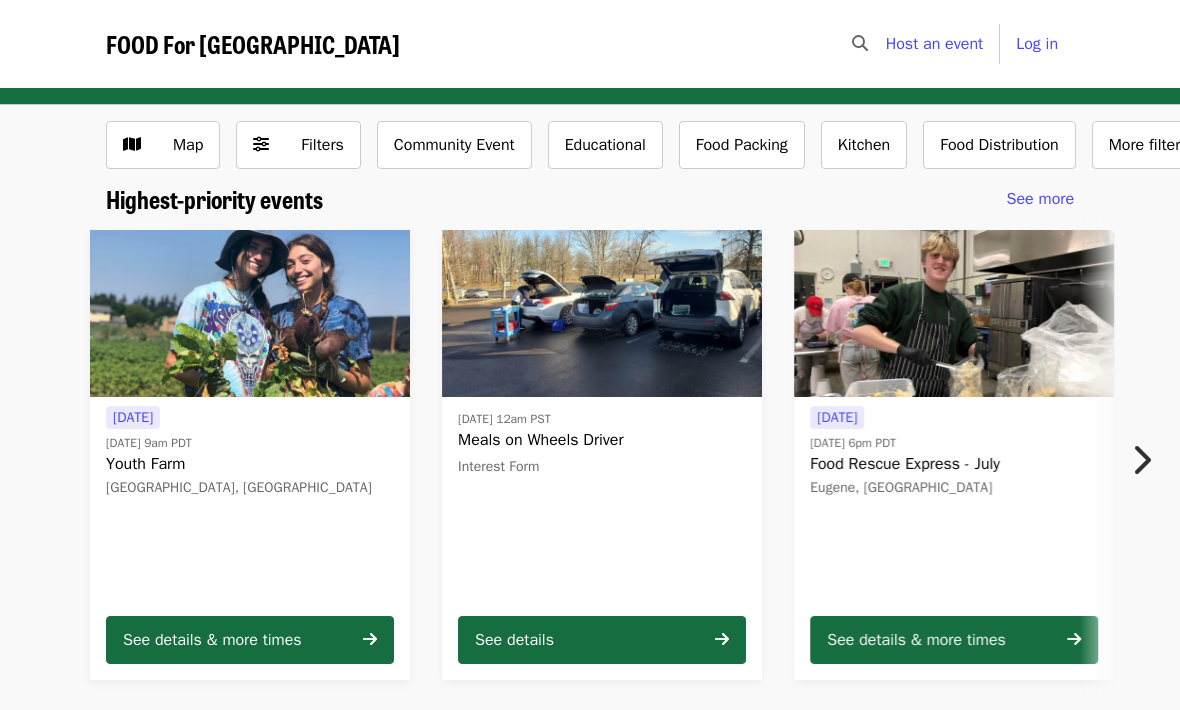 click on "Log in" at bounding box center (1037, 44) 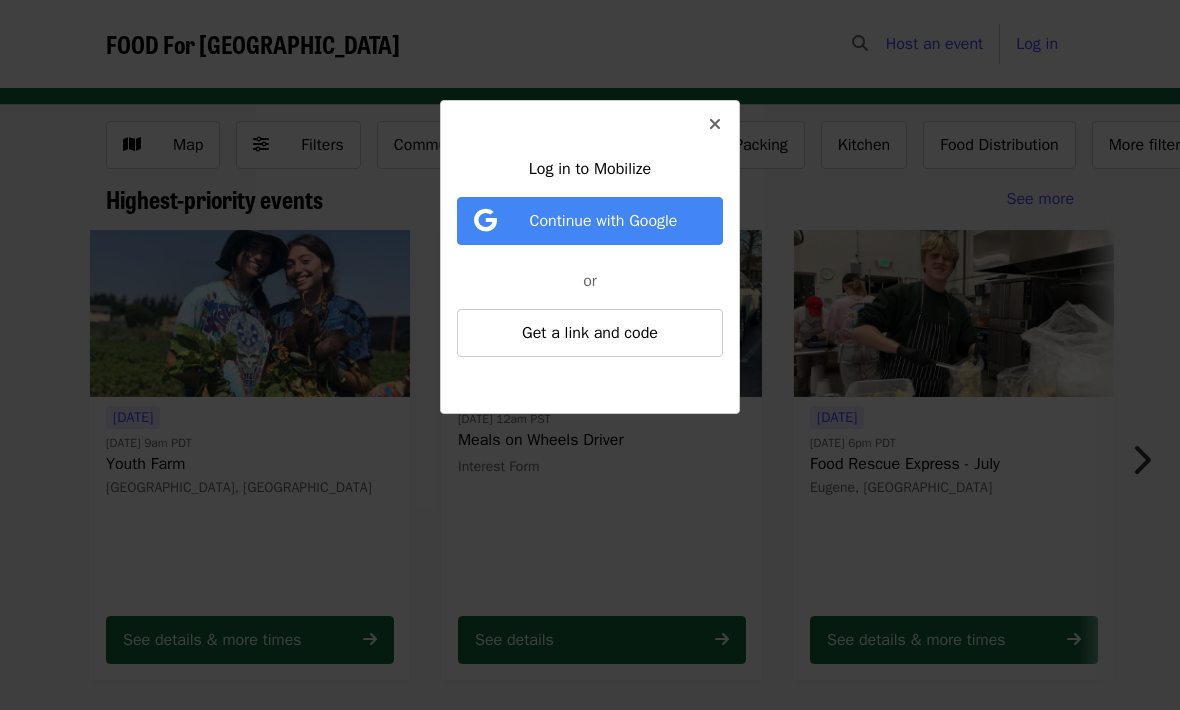 click on "Get a link and code" at bounding box center [590, 333] 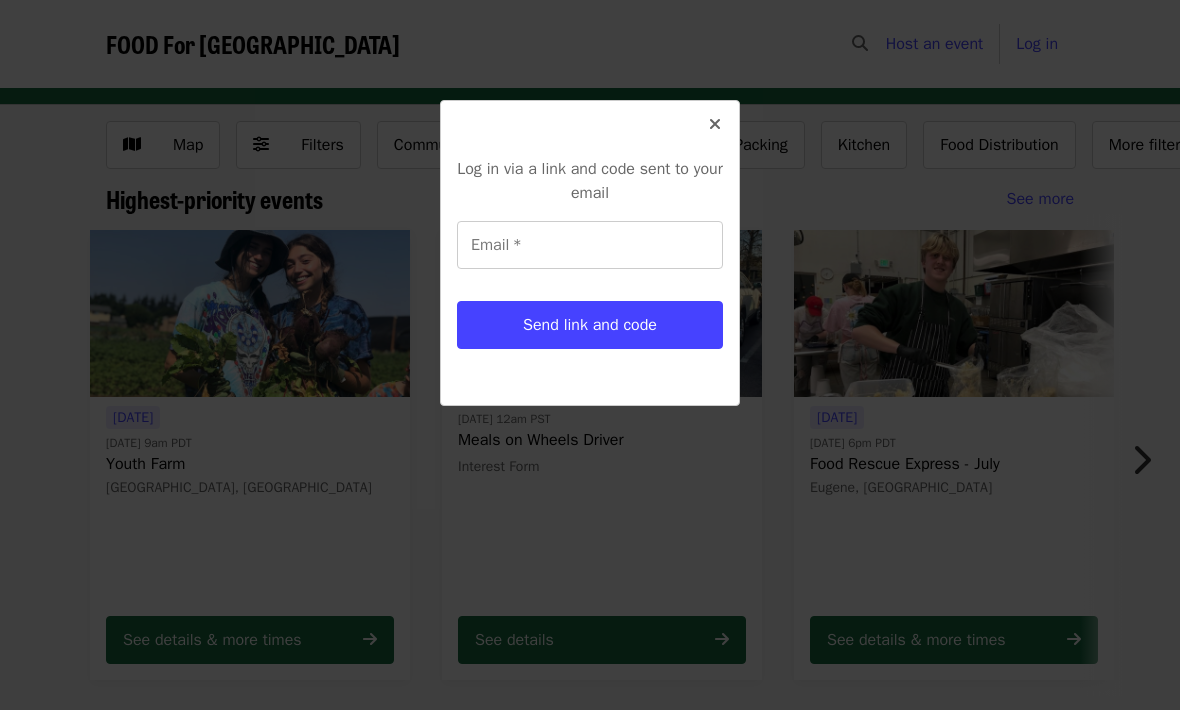 click on "Email   *" at bounding box center (590, 245) 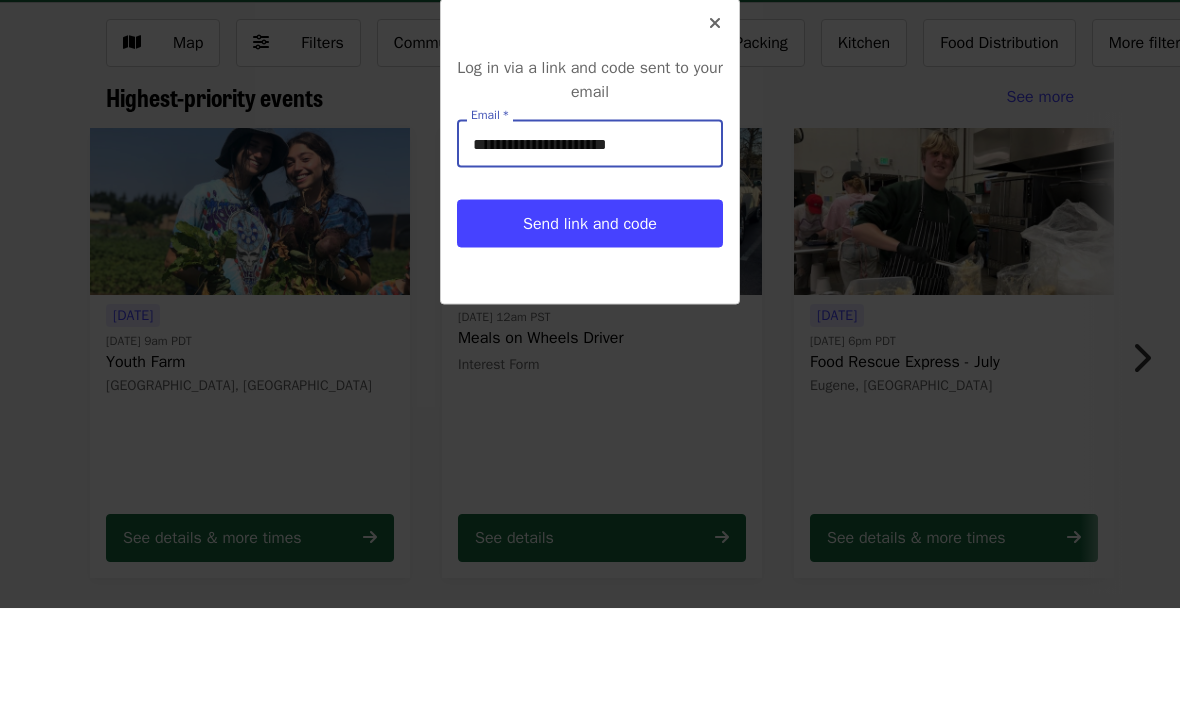 type on "**********" 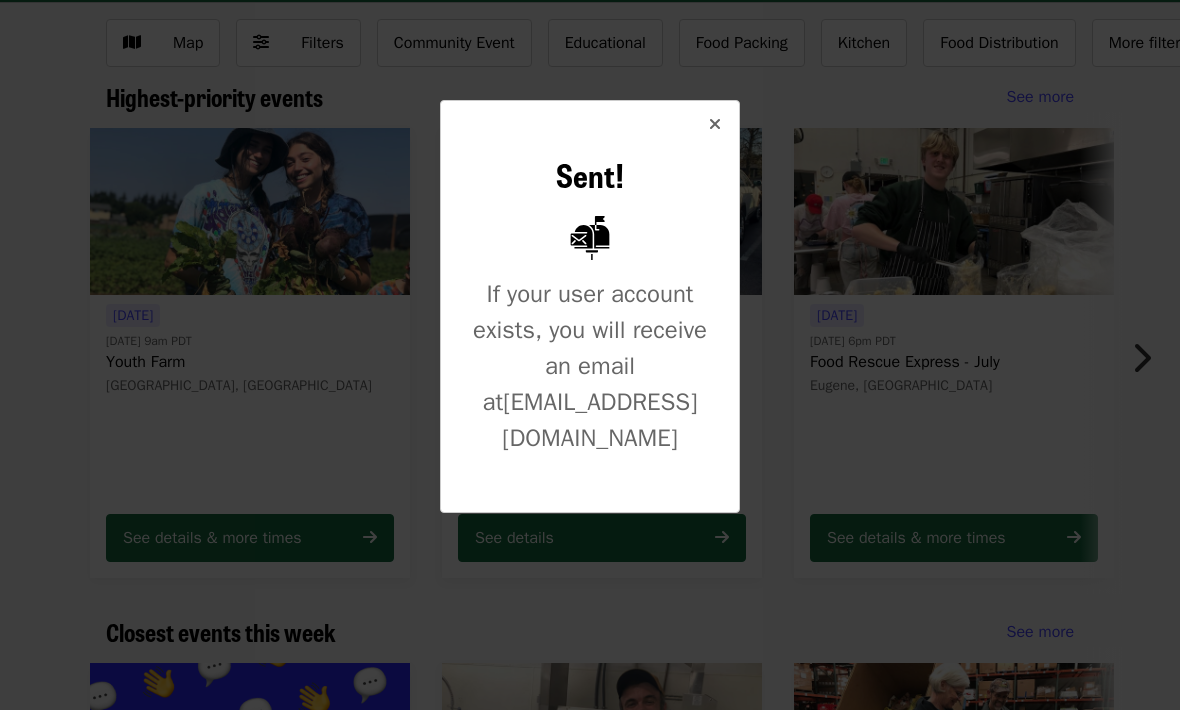 click at bounding box center [715, 125] 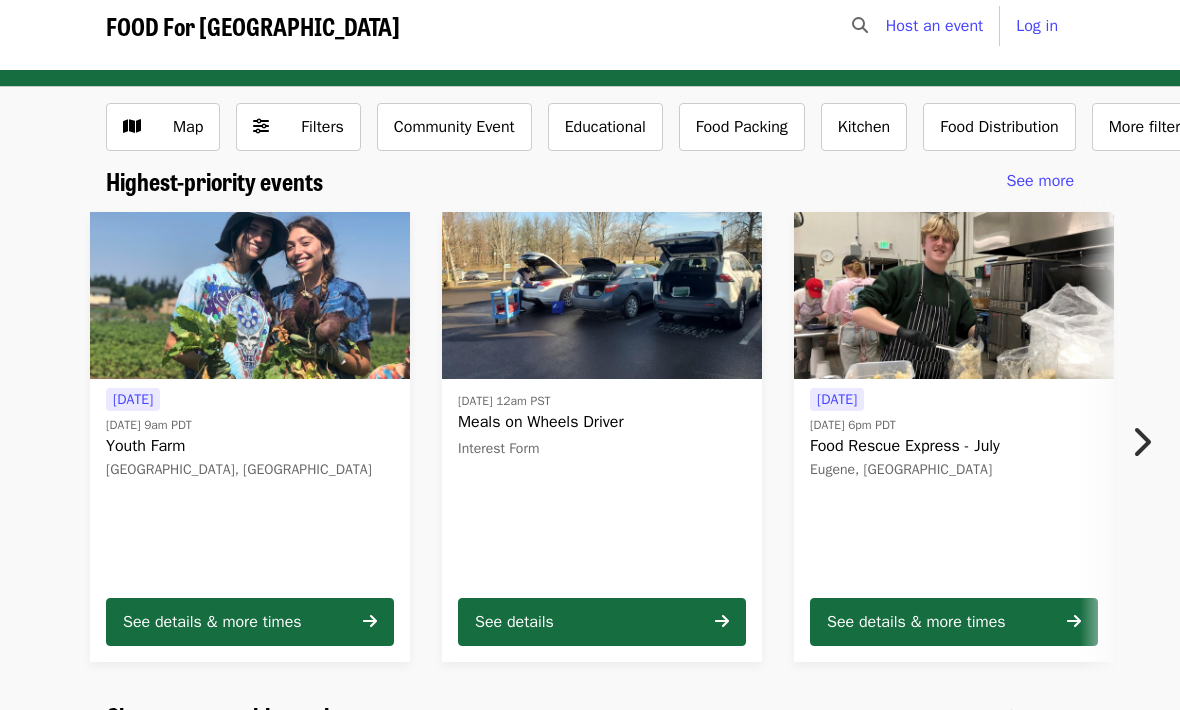 scroll, scrollTop: 0, scrollLeft: 0, axis: both 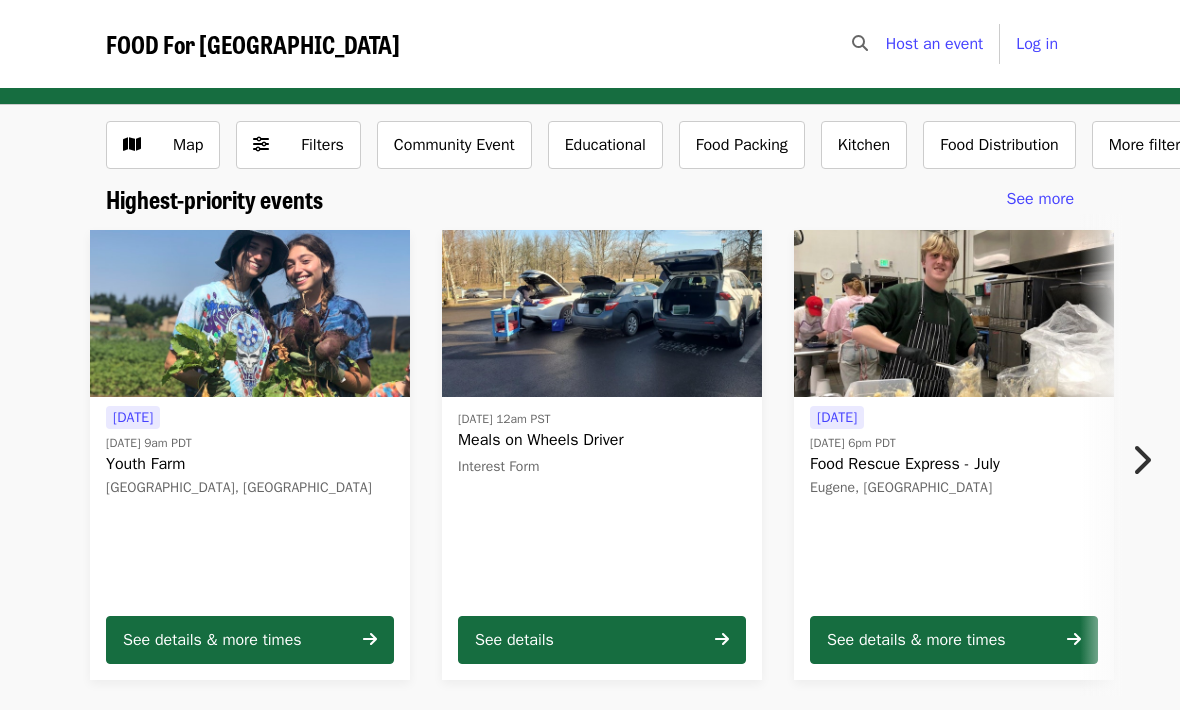 click on "More filters..." at bounding box center [1156, 145] 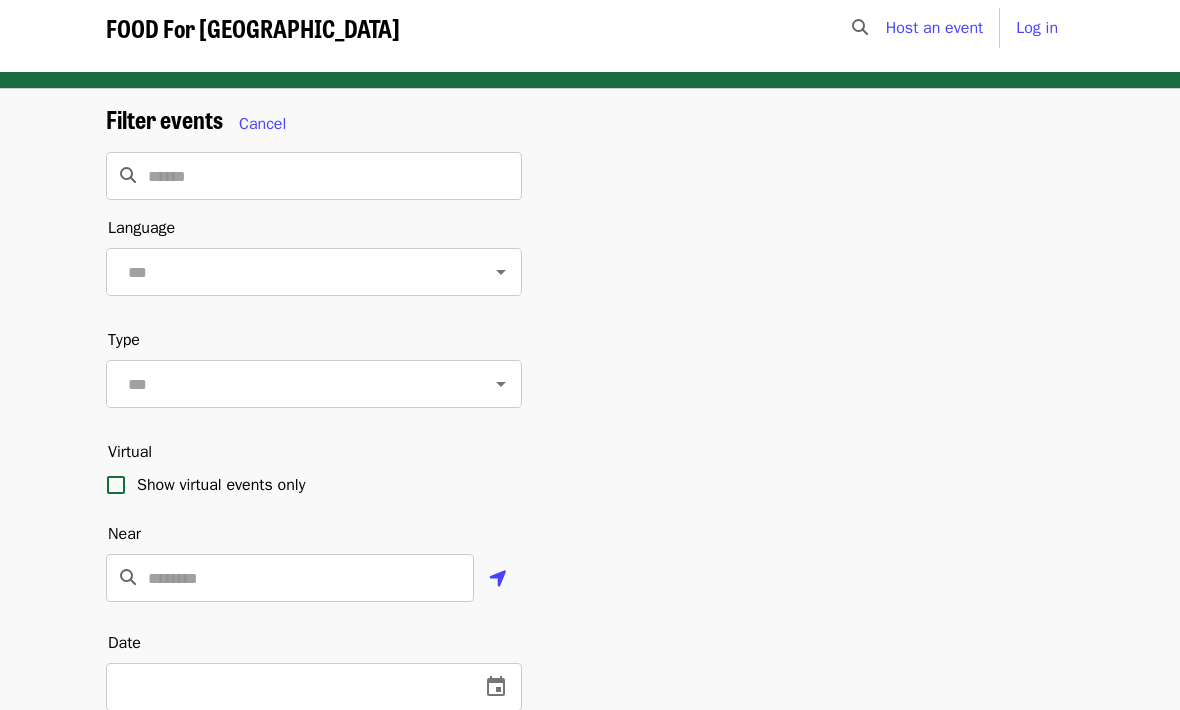 scroll, scrollTop: 0, scrollLeft: 0, axis: both 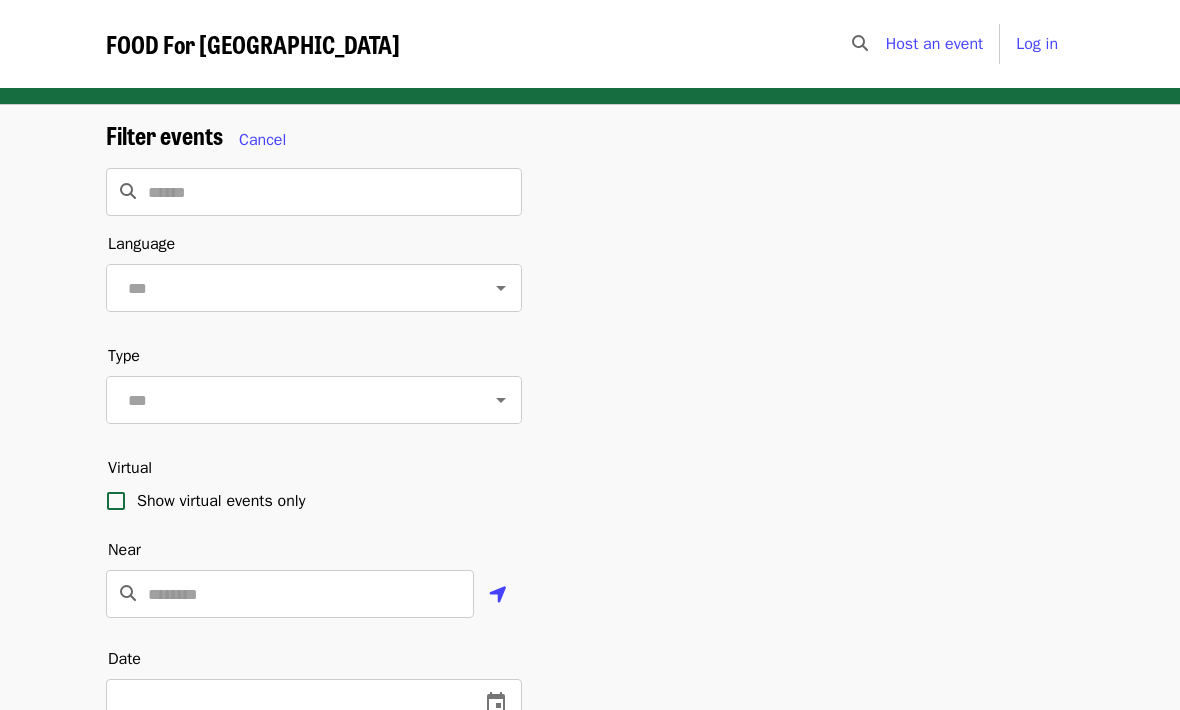 click 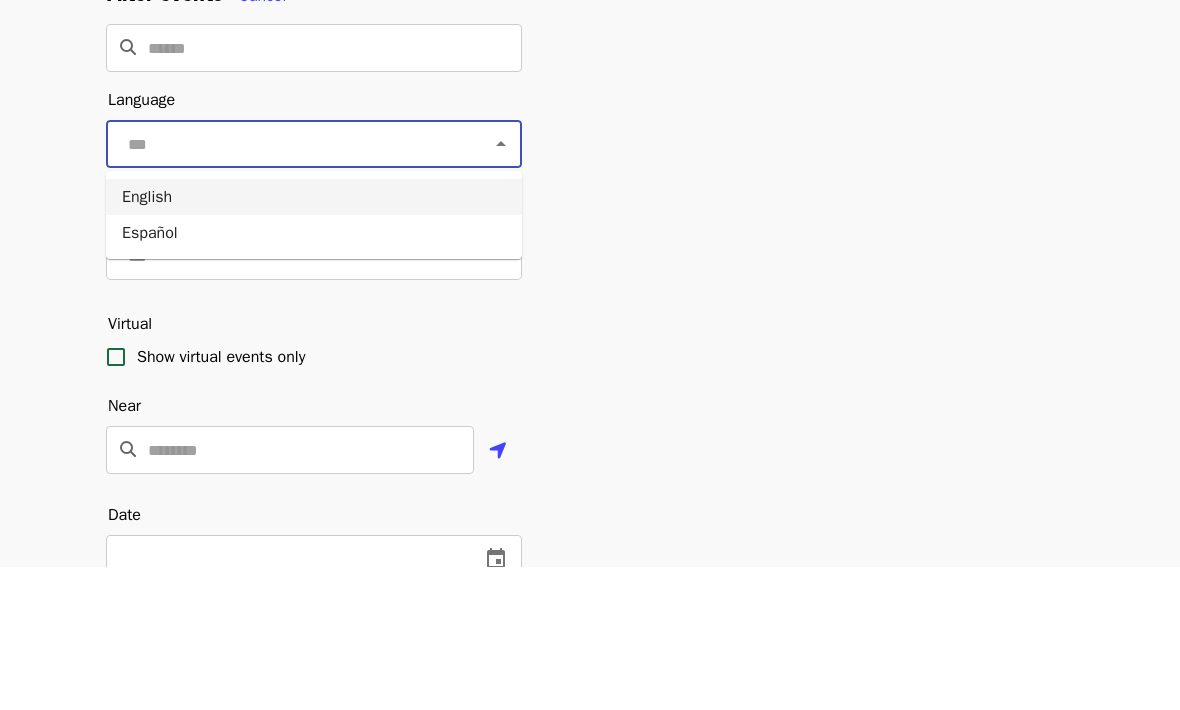 click on "English" at bounding box center (314, 341) 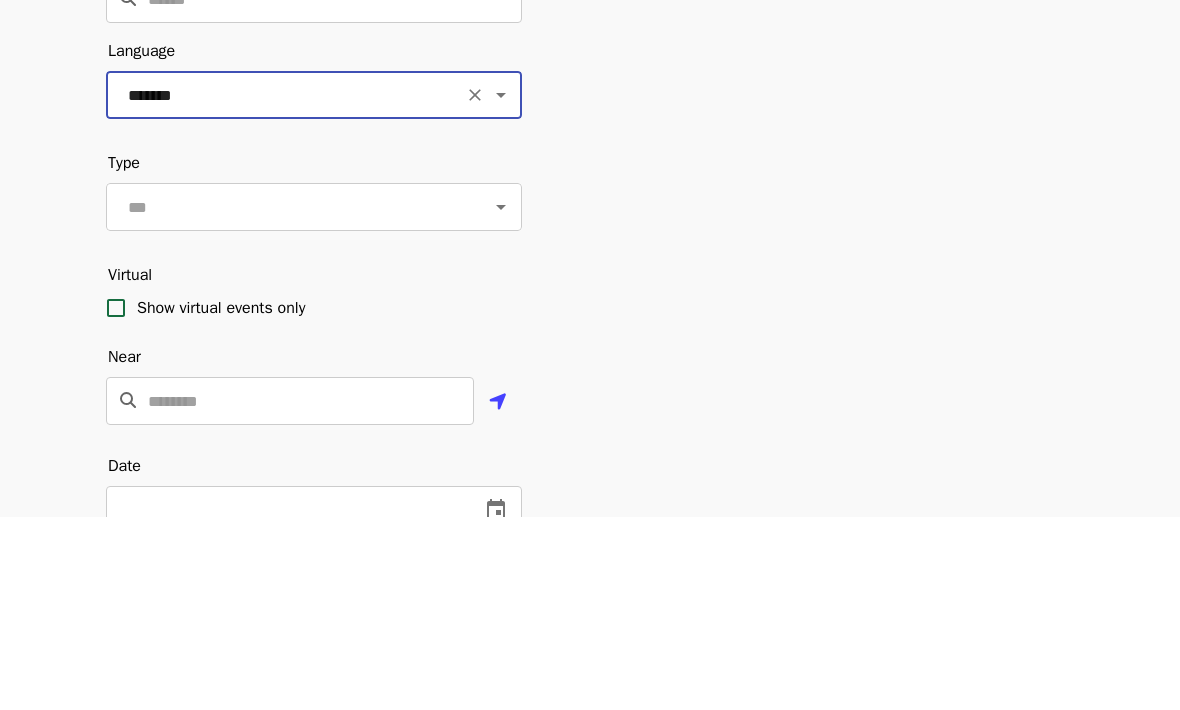 click 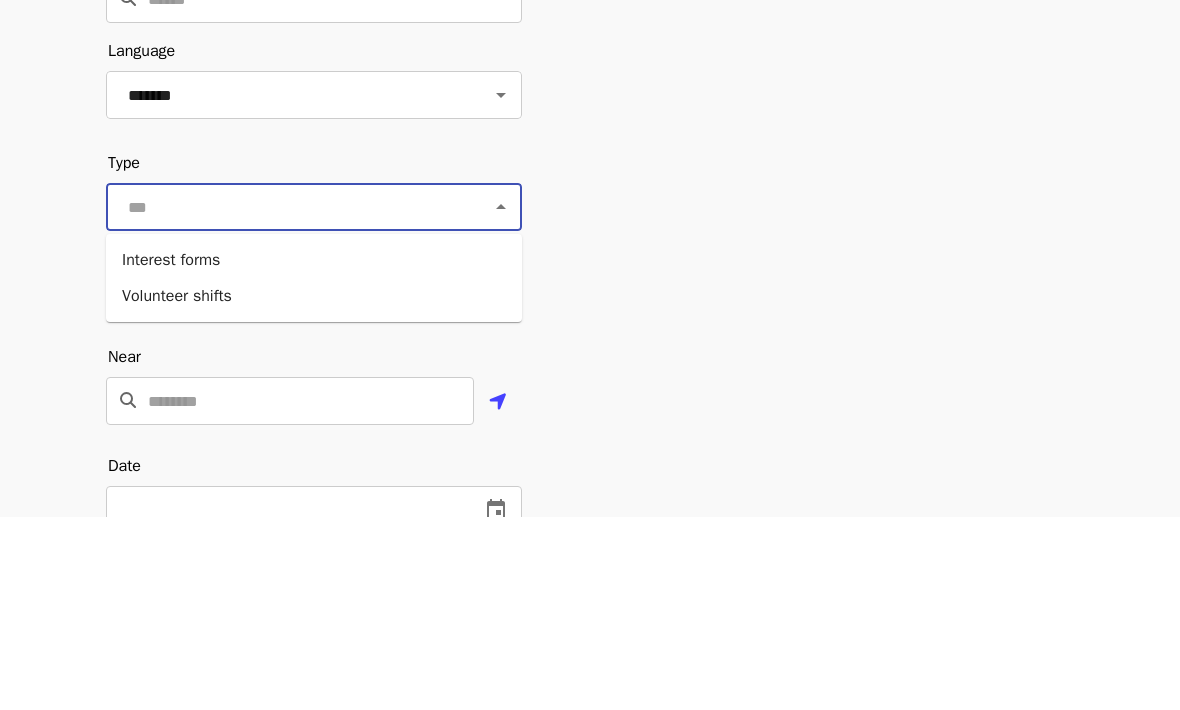 click on "Volunteer shifts" at bounding box center [314, 489] 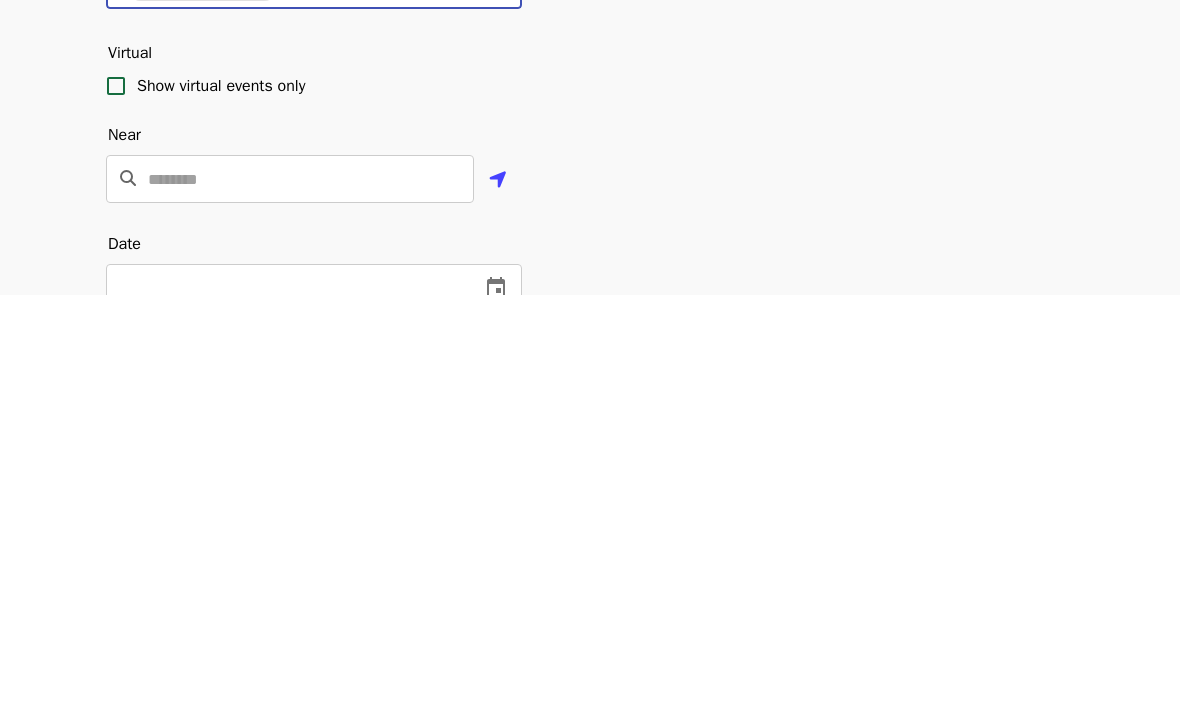 click at bounding box center [311, 594] 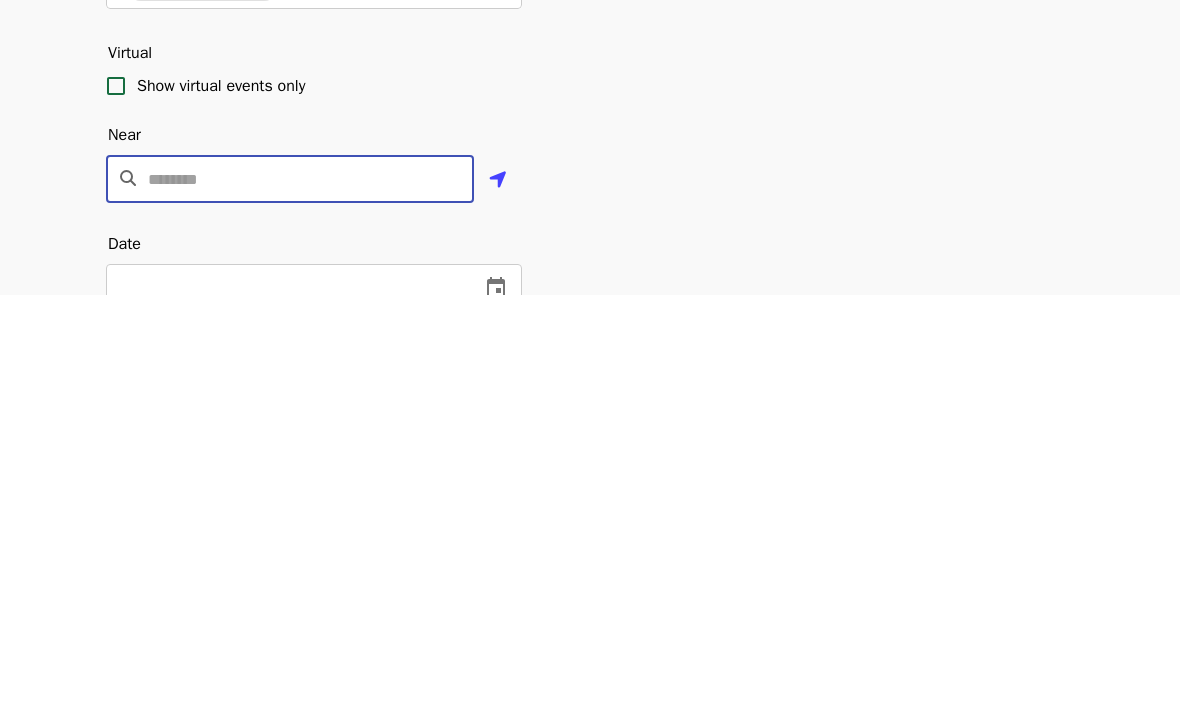 click at bounding box center (498, 595) 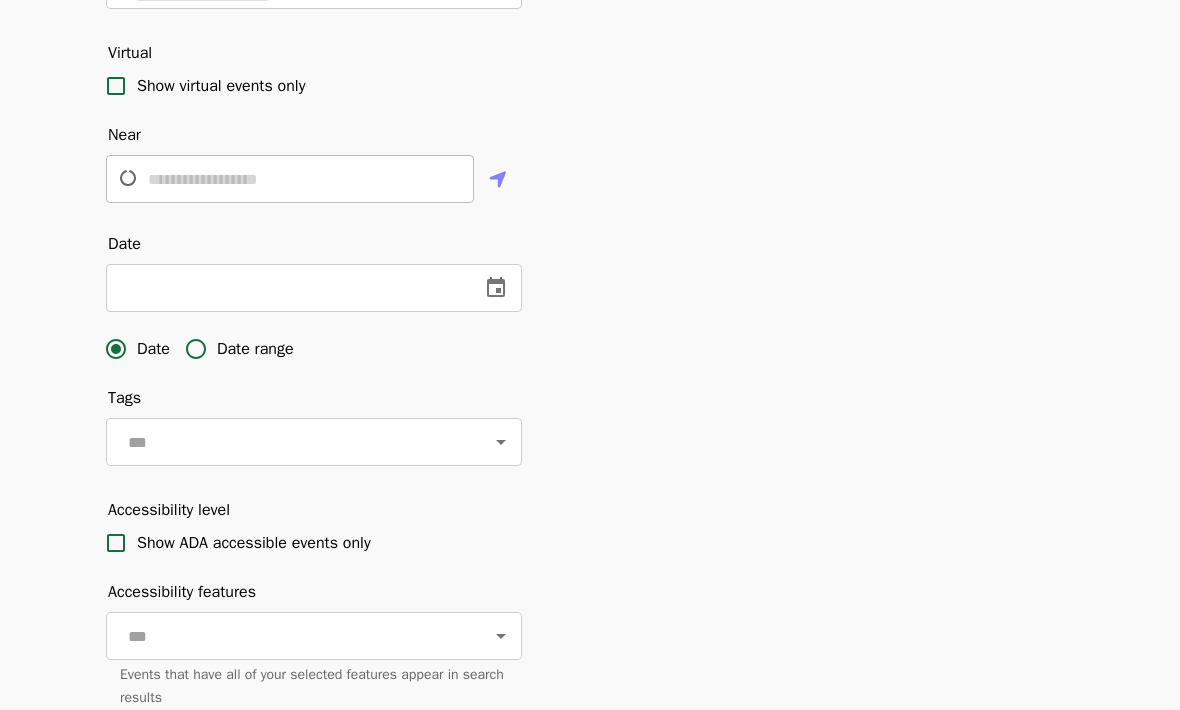 scroll, scrollTop: 480, scrollLeft: 0, axis: vertical 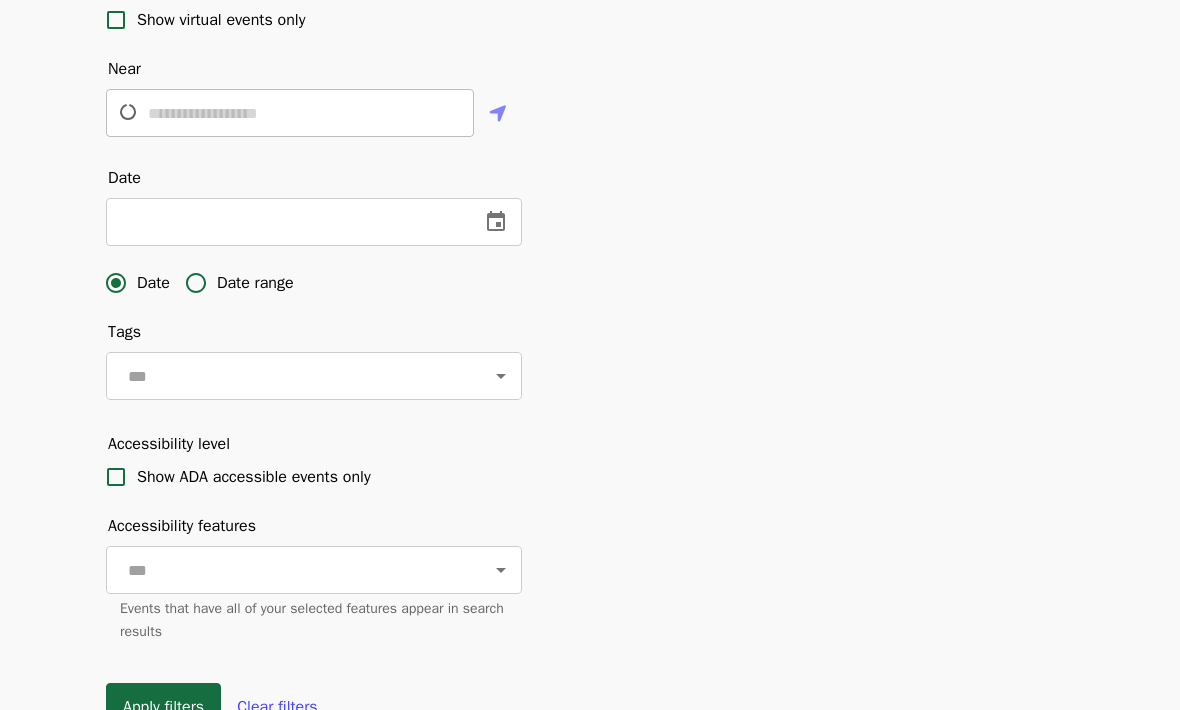 type on "**********" 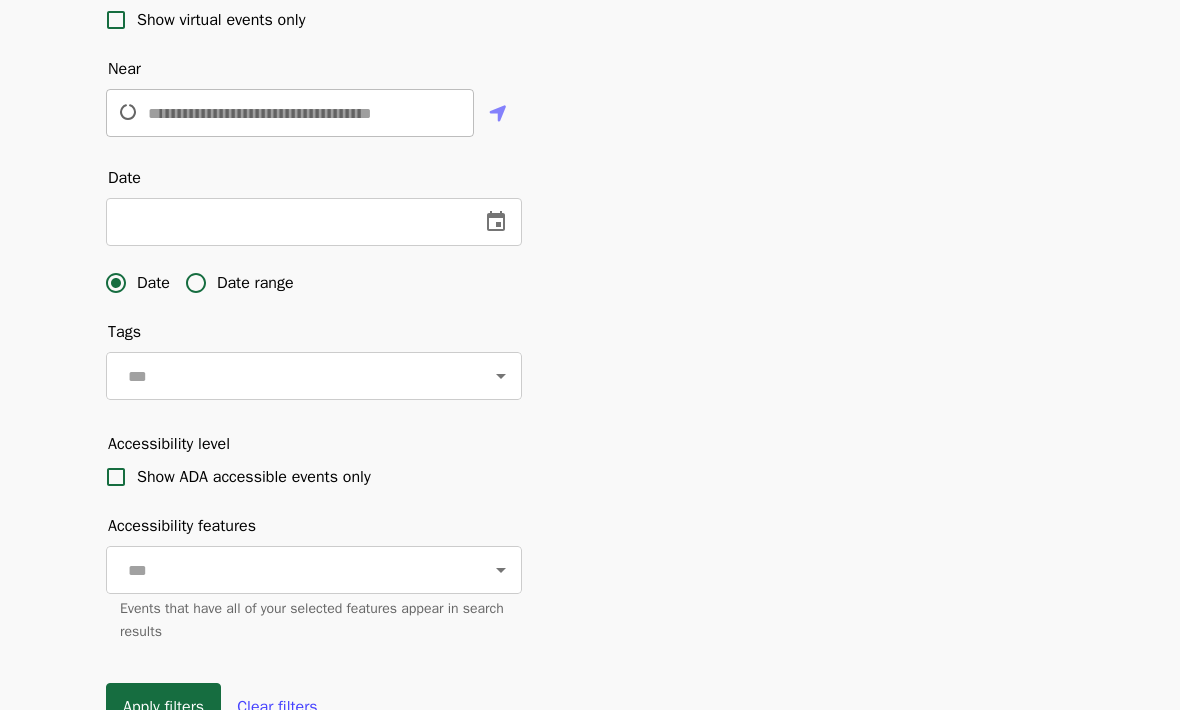 scroll, scrollTop: 481, scrollLeft: 0, axis: vertical 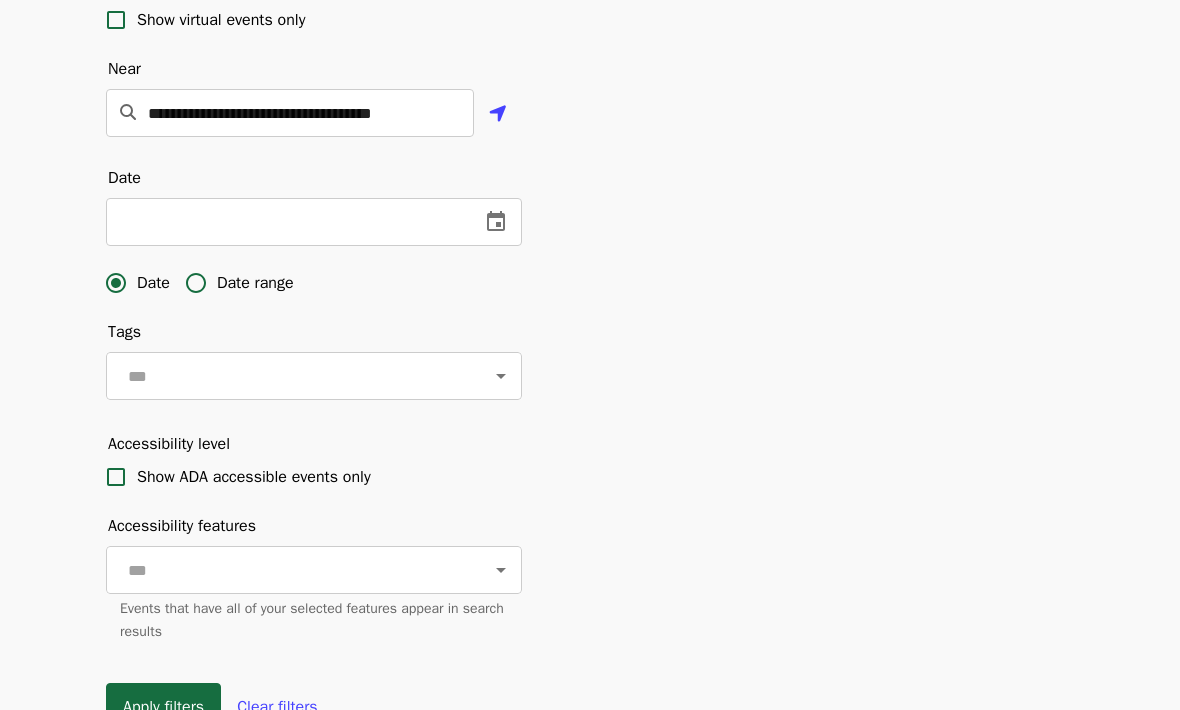 click 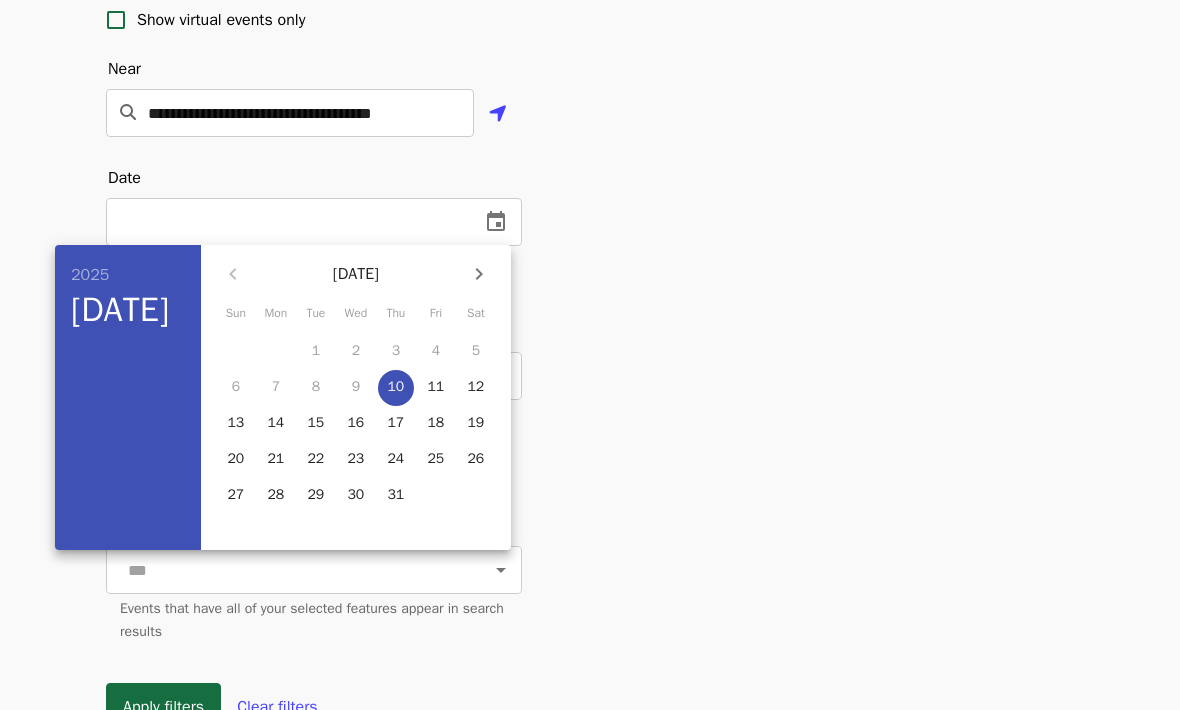 click on "22" at bounding box center (315, 459) 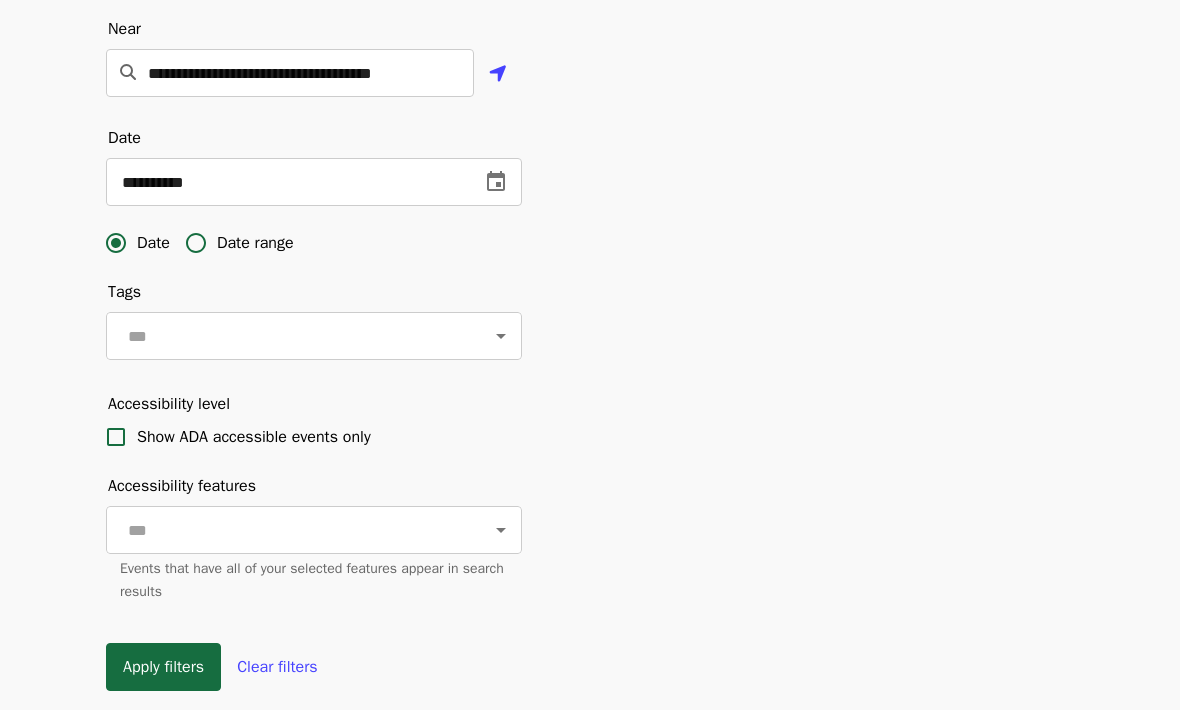 click 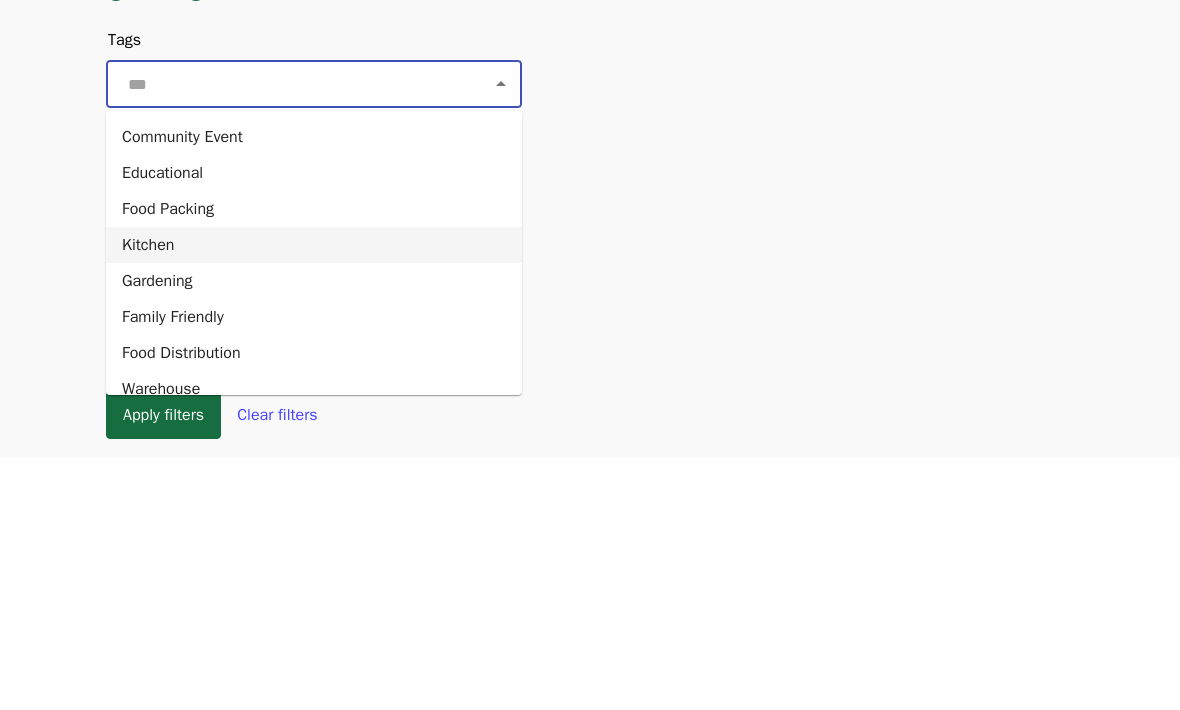 click on "Kitchen" at bounding box center [314, 498] 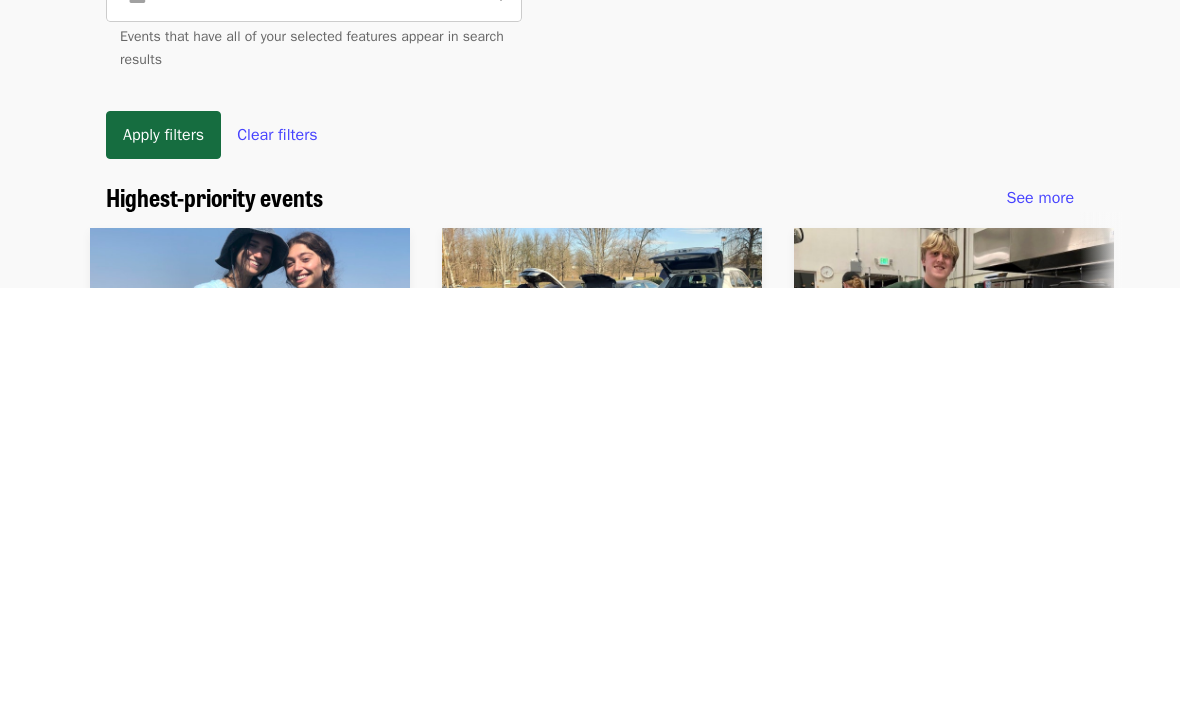 scroll, scrollTop: 650, scrollLeft: 0, axis: vertical 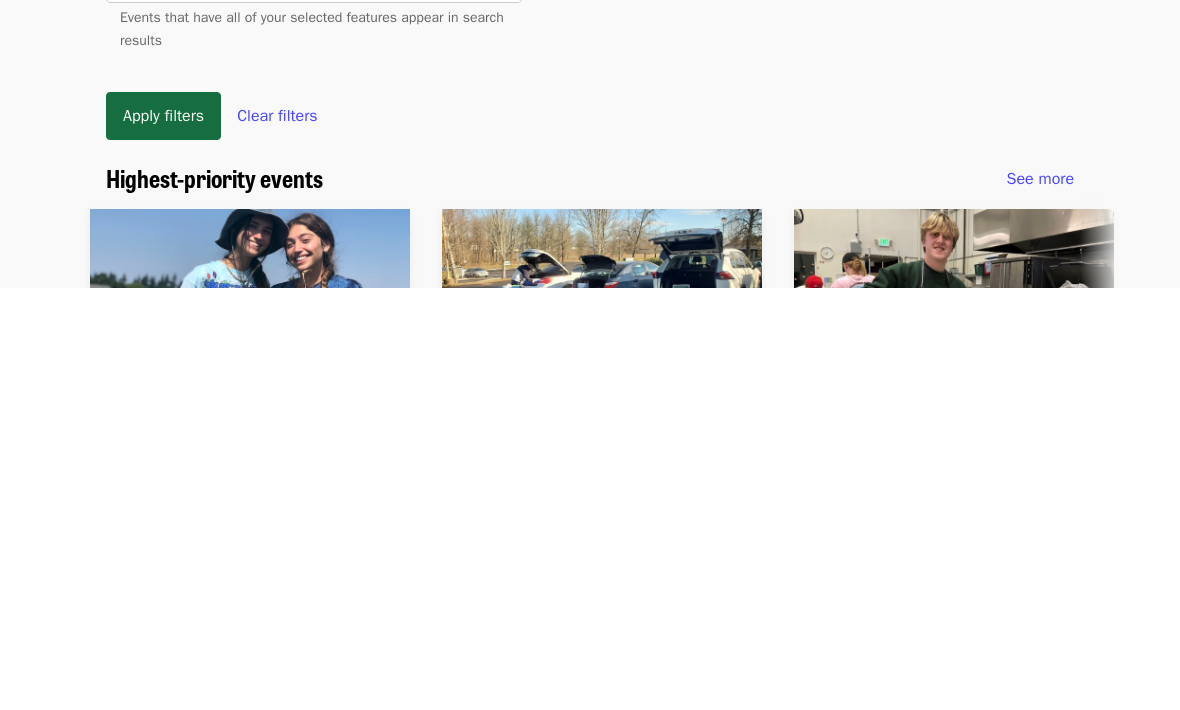 click on "Apply filters" at bounding box center (163, 538) 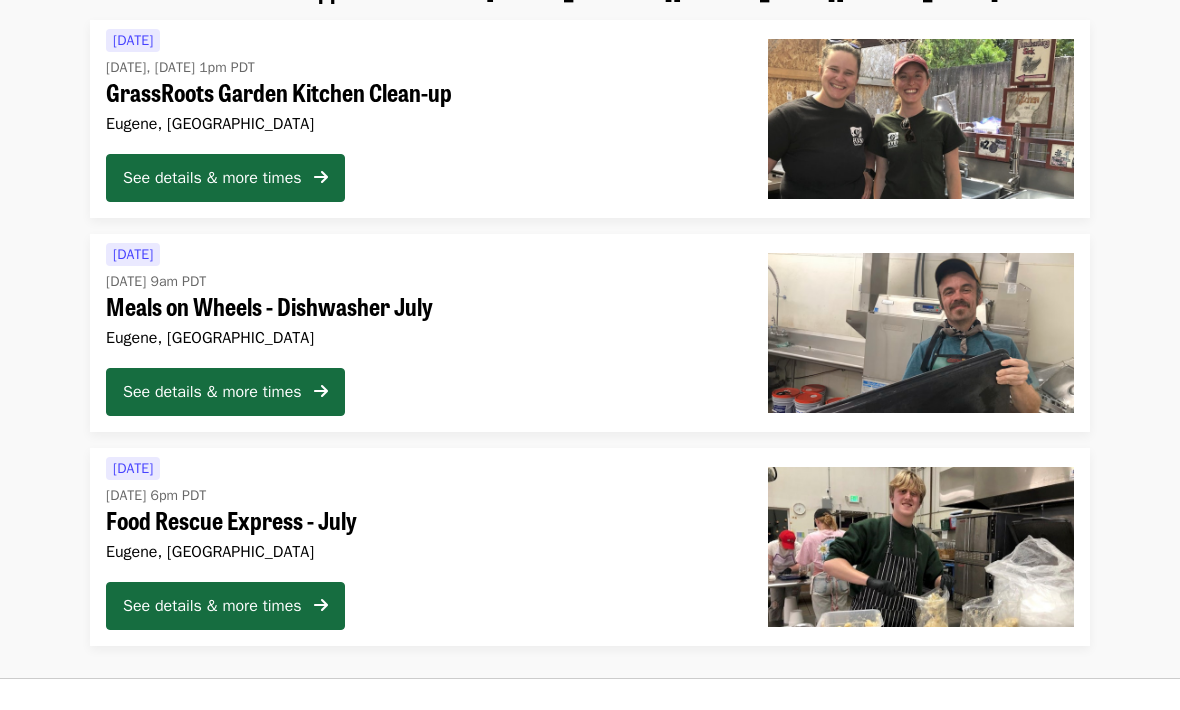 scroll, scrollTop: 0, scrollLeft: 0, axis: both 